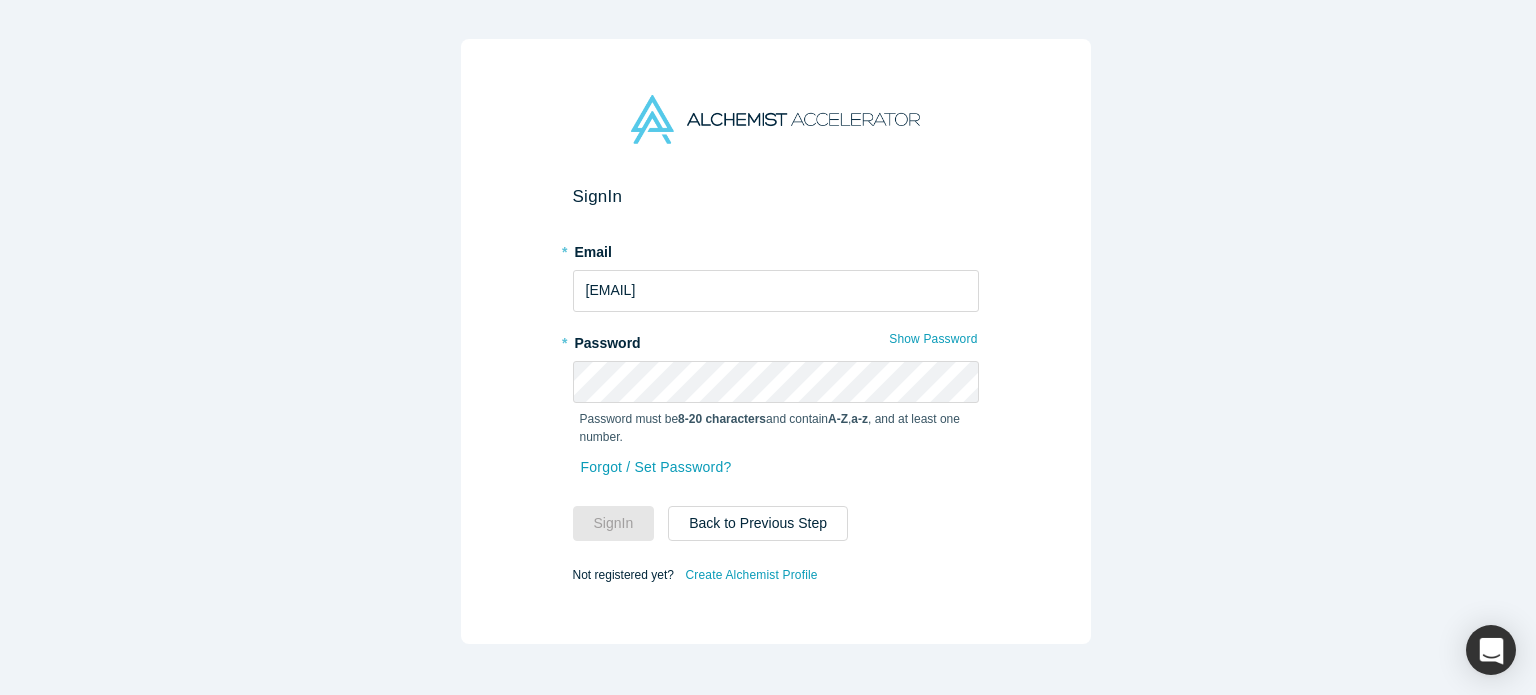 scroll, scrollTop: 0, scrollLeft: 0, axis: both 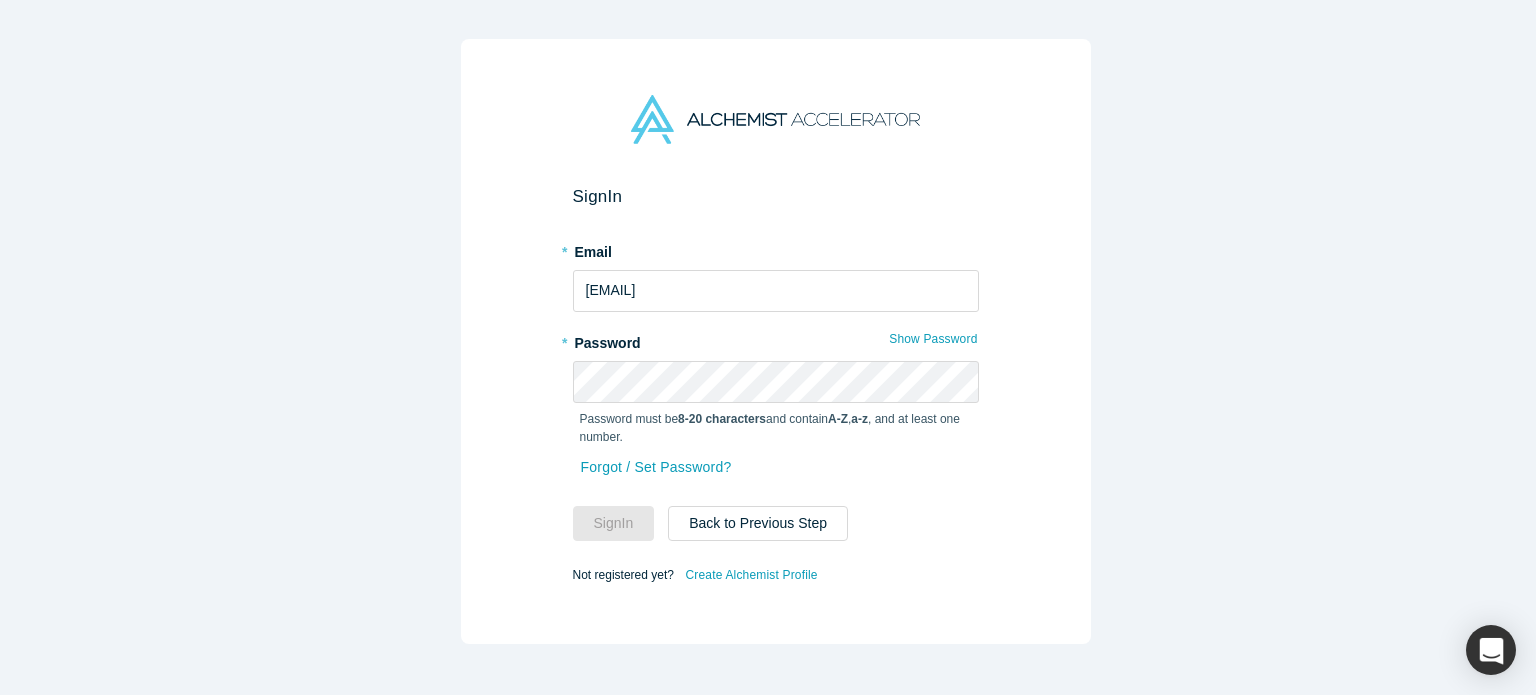 drag, startPoint x: 748, startPoint y: 269, endPoint x: 12, endPoint y: 328, distance: 738.361 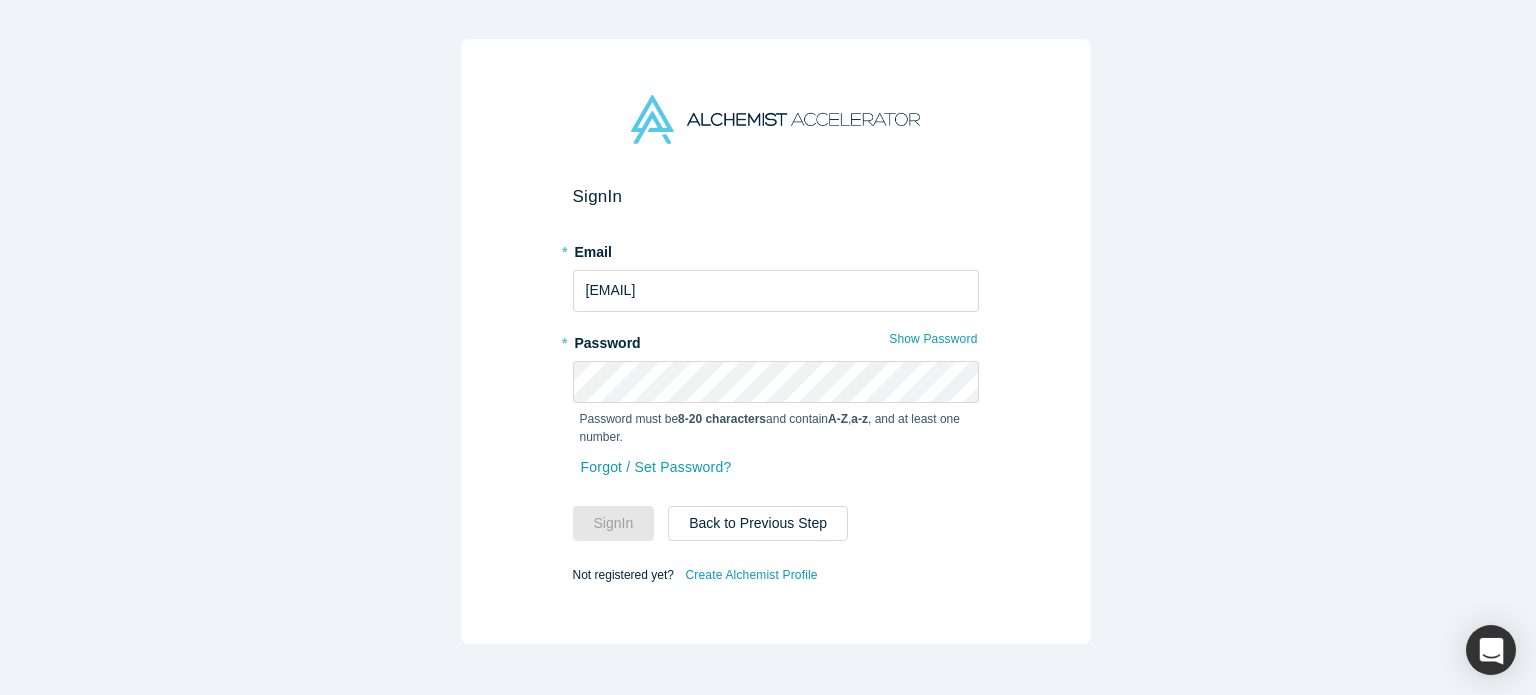 type on "[EMAIL]" 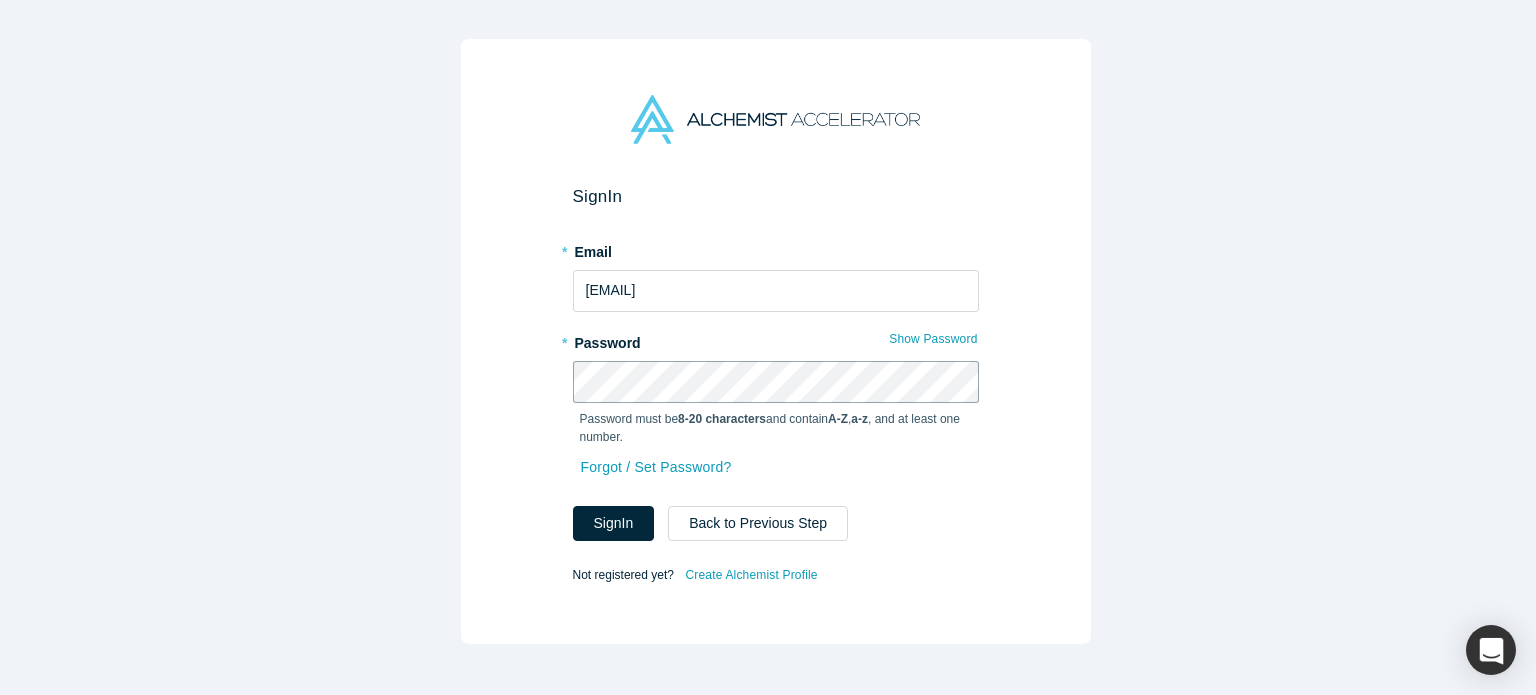 click on "Sign  In" at bounding box center (614, 523) 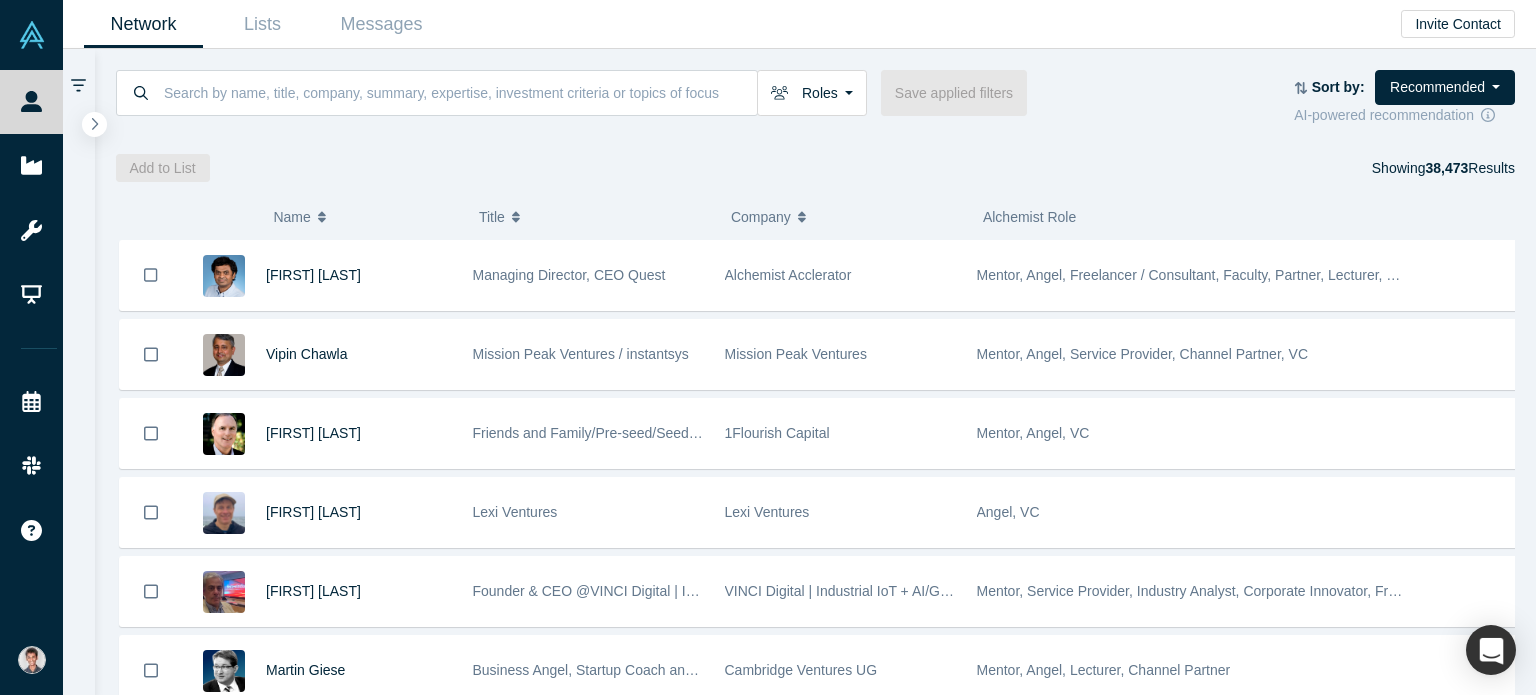 click on "( 0 ) Name   Title   Company   Alchemist Role [FIRST] [LAST] Managing Director, CEO Quest Alchemist Accle [ROLE], [ROLE], [ROLE], [ROLE], [ROLE], [ROLE], [ROLE] [FIRST] [LAST] Mission Peak Ventures / instantsys  Mission Peak Ventures [ROLE], [ROLE], [ROLE], [ROLE], [ROLE] [FIRST] [LAST] Friends and Family/Pre-seed/Seed Angel and VC Investor 1Flourish Capital [ROLE], [ROLE], [ROLE] [FIRST] [LAST] Lexi Ventures Lexi Ventures [ROLE], [ROLE] [FIRST] [LAST] Founder   CEO @[COMPANY] | [PRODUCT] Strategic Advisory [COMPANY] | [PRODUCT] Strategic Advisory [ROLE], [ROLE], [ROLE], [ROLE], [ROLE], [ROLE], [ROLE] [FIRST] [LAST] Business Angel, Startup Coach and best-selling author Cambridge Ventures UG [ROLE], [ROLE], [ROLE], [ROLE] [FIRST] [LAST] VC Investor / Board Member / Advisor OneValley Ventures [ROLE], [ROLE] [FIRST] [LAST] TesVolt AG [ROLE], [ROLE], [ROLE] [ROLE], [ROLE]" at bounding box center [816, 438] 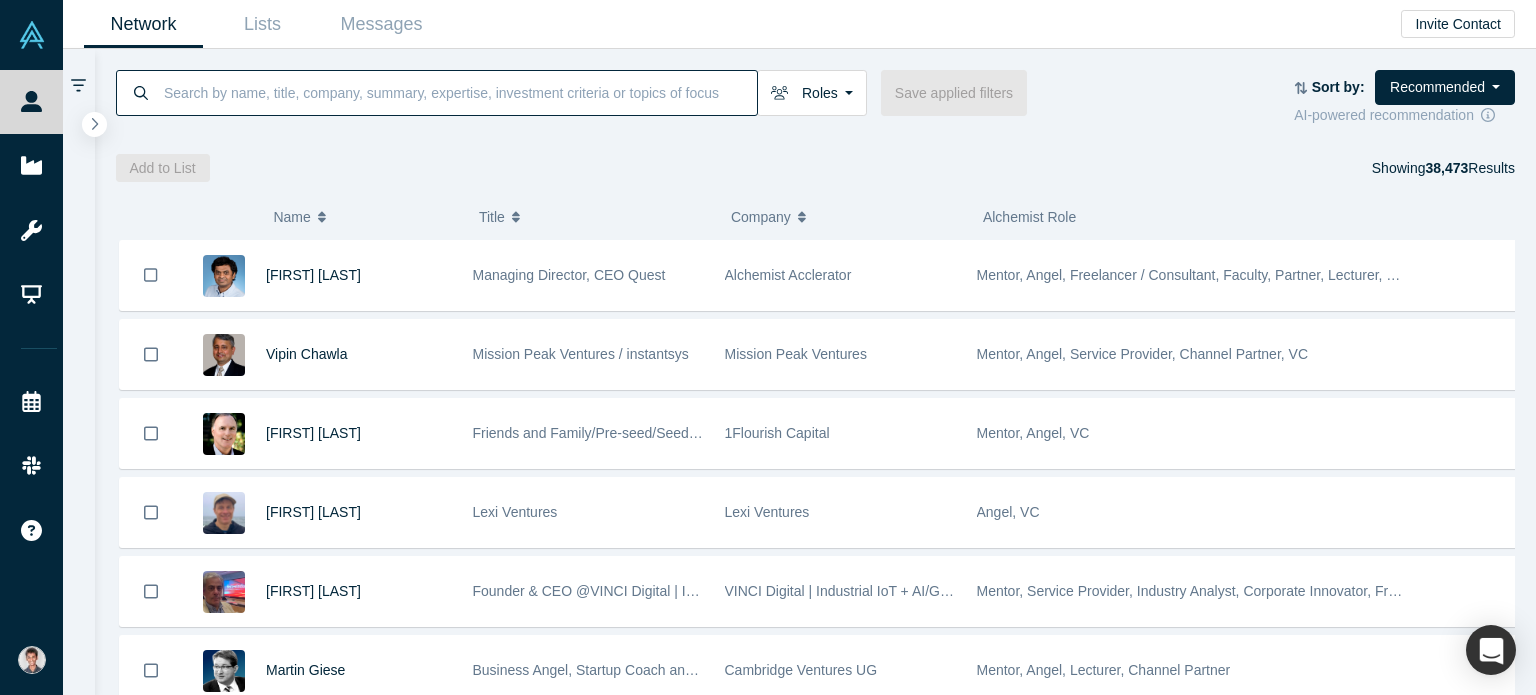 click at bounding box center (459, 92) 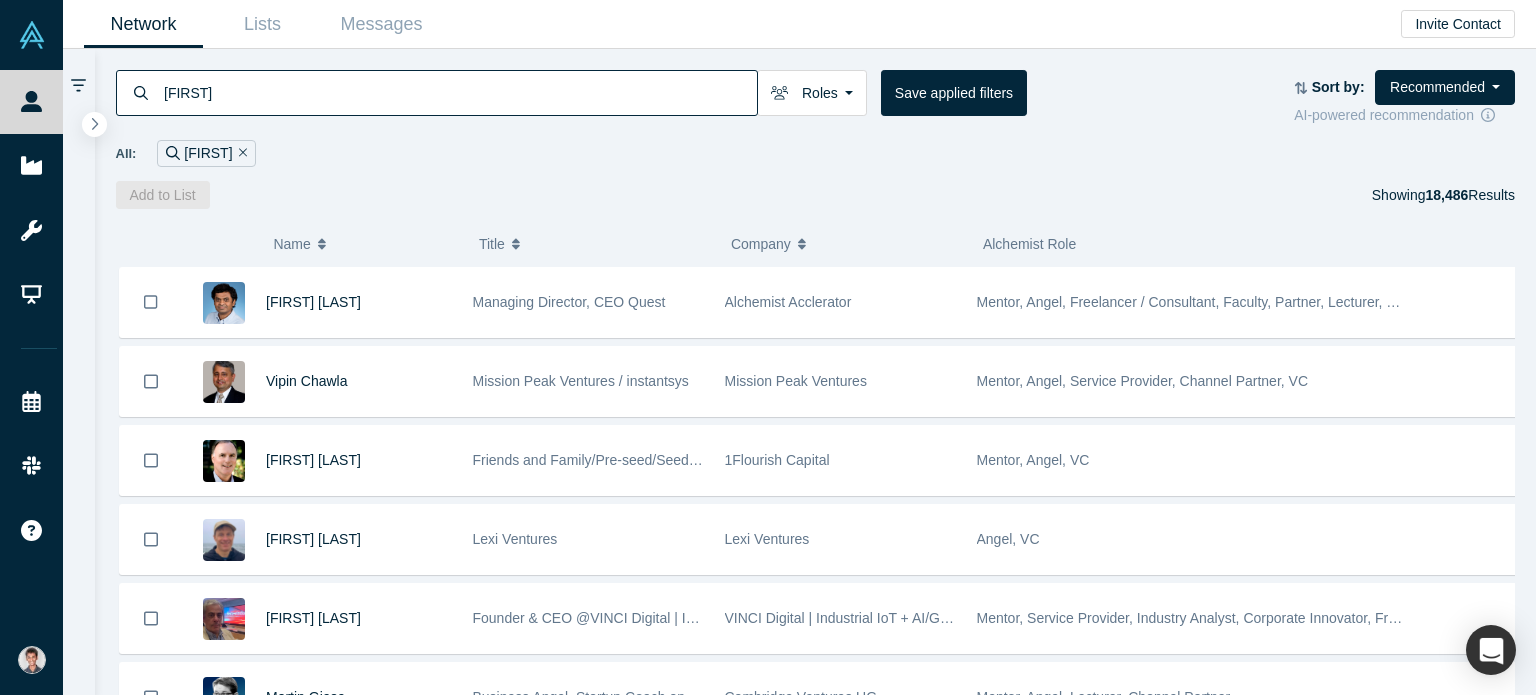 type on "[FIRST]" 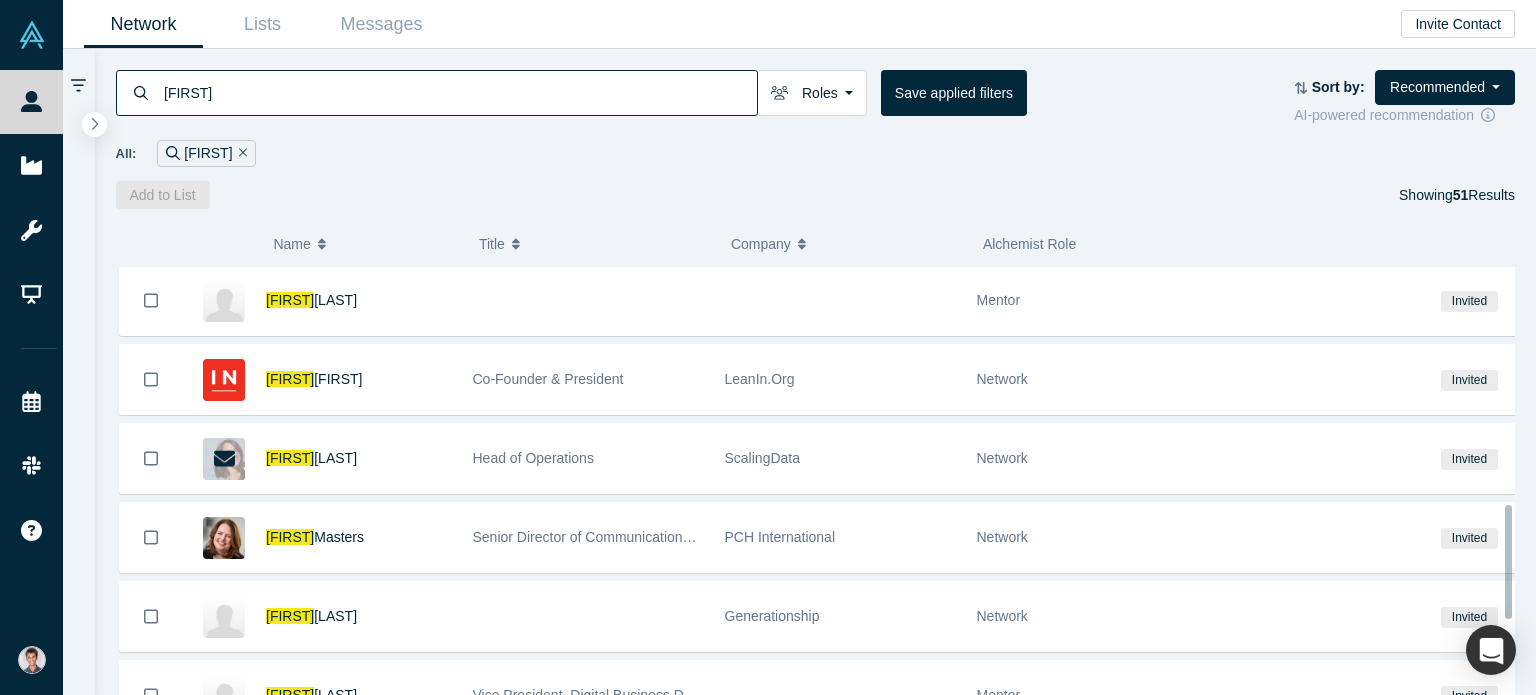 scroll, scrollTop: 900, scrollLeft: 0, axis: vertical 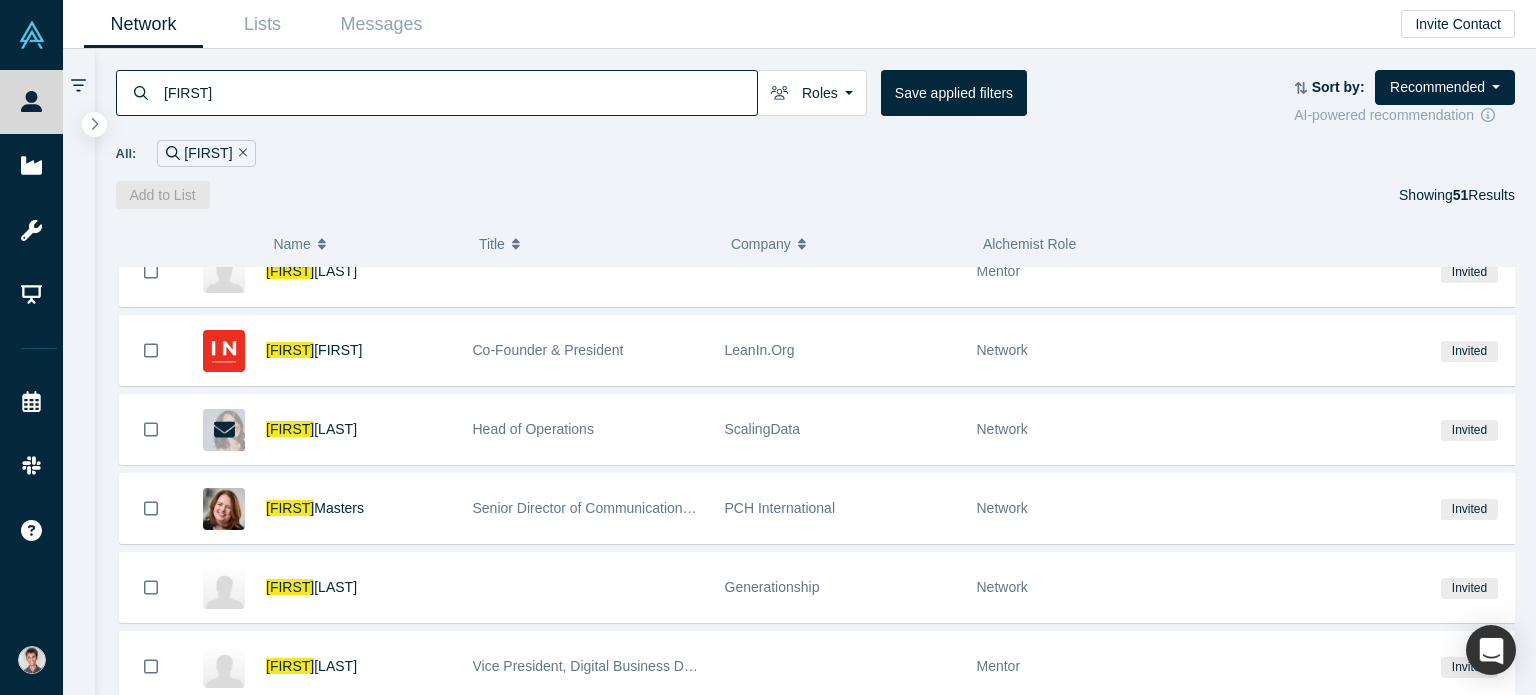 click 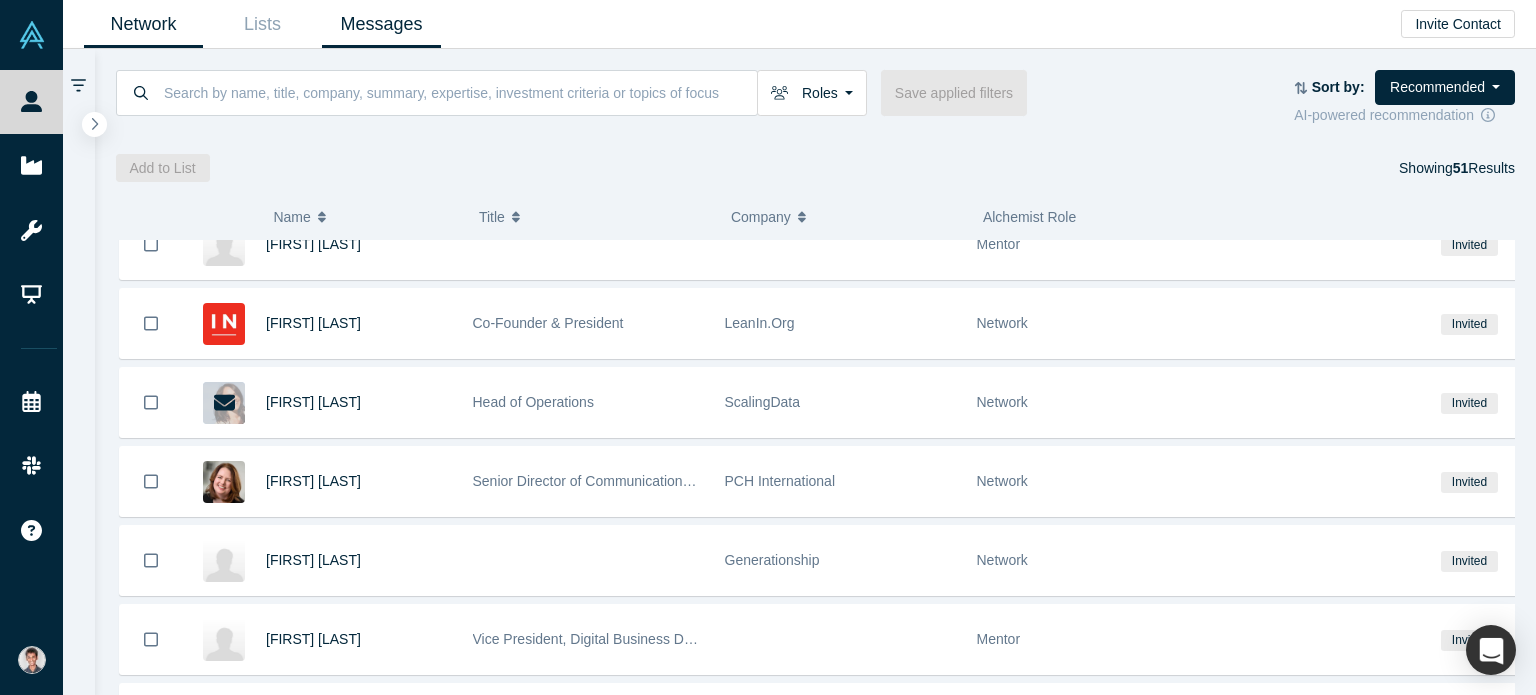 click on "Messages" at bounding box center (381, 24) 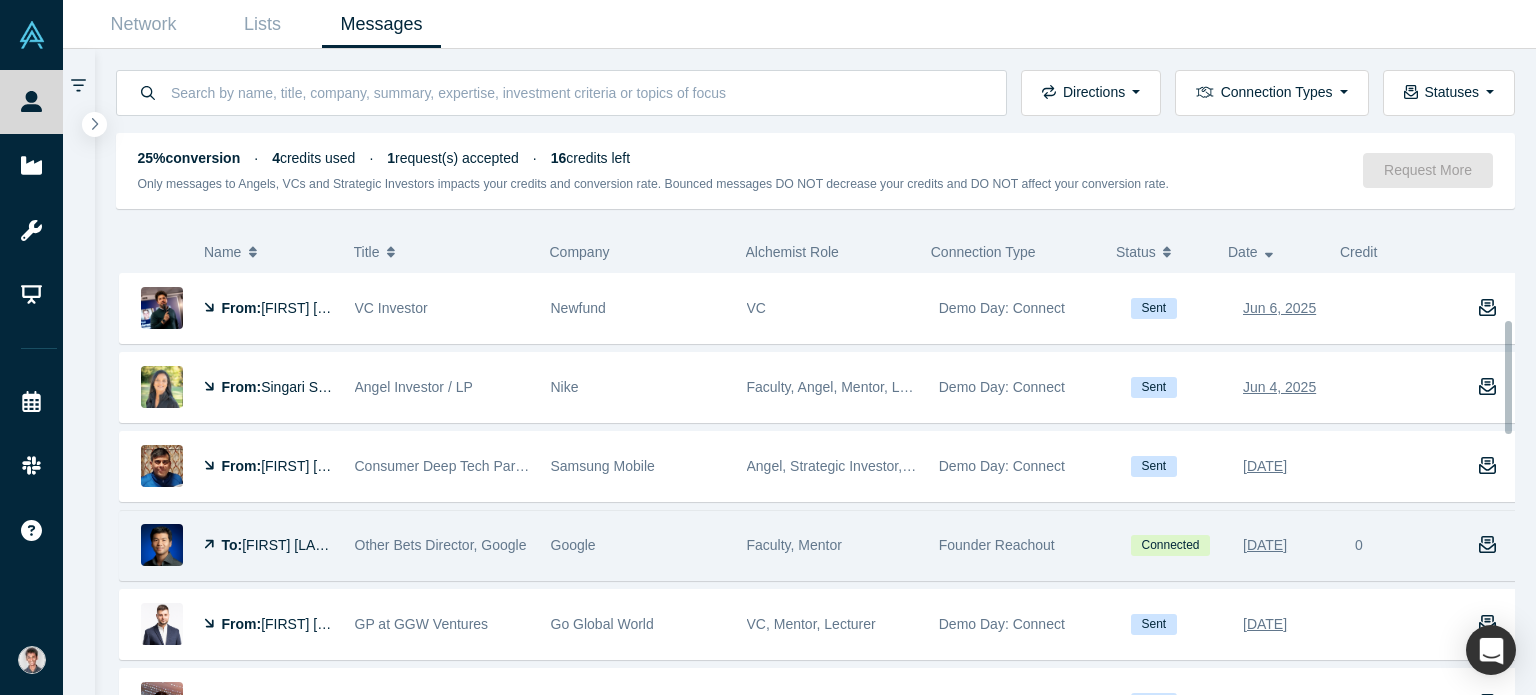 scroll, scrollTop: 200, scrollLeft: 0, axis: vertical 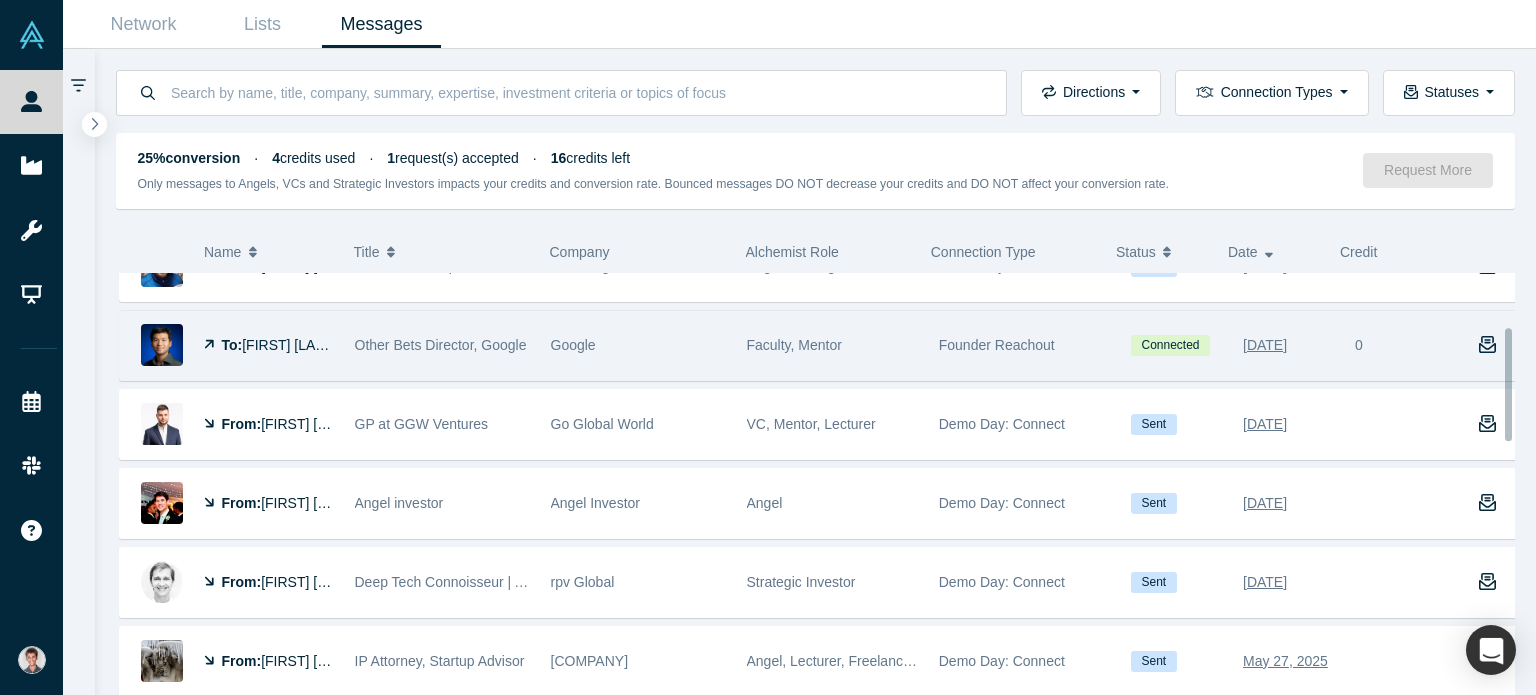 click on "[FIRST] [LAST]" at bounding box center [289, 345] 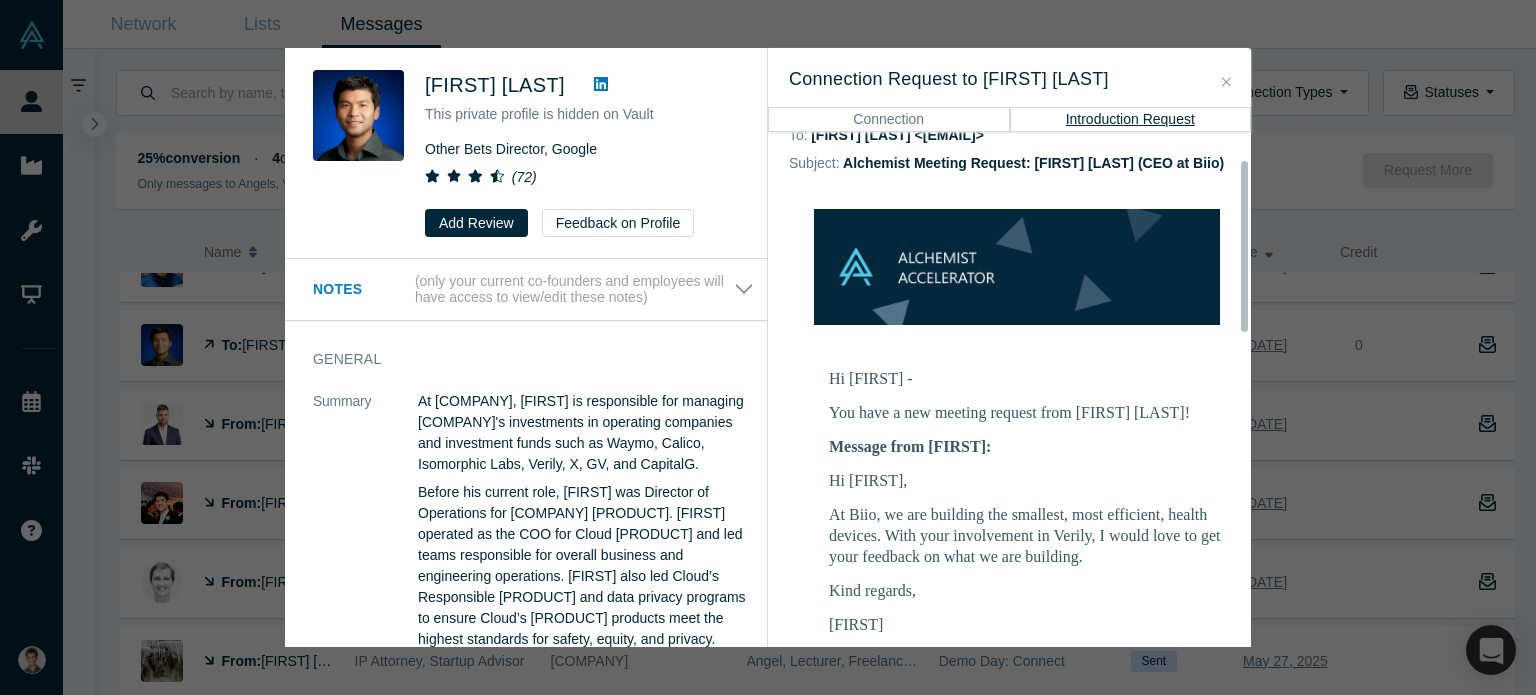 scroll, scrollTop: 0, scrollLeft: 0, axis: both 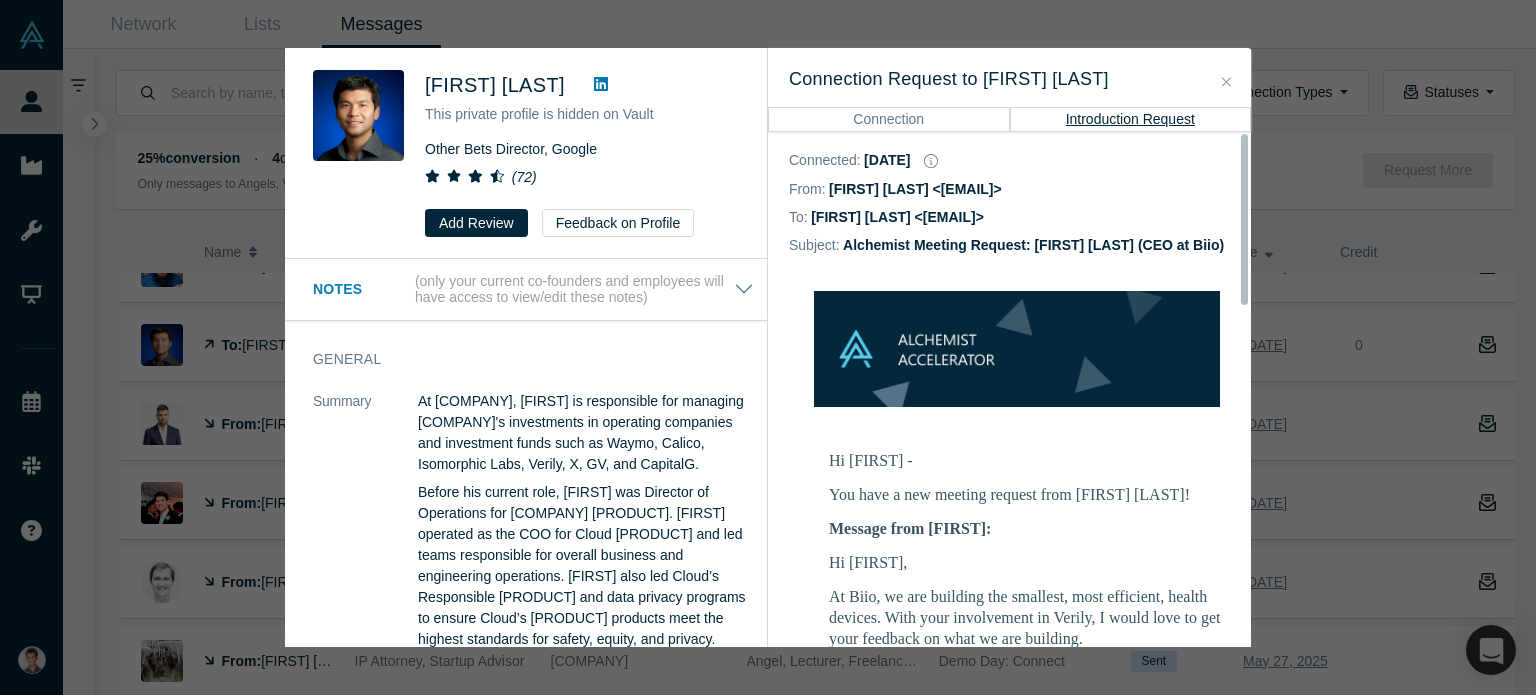 click at bounding box center [1226, 82] 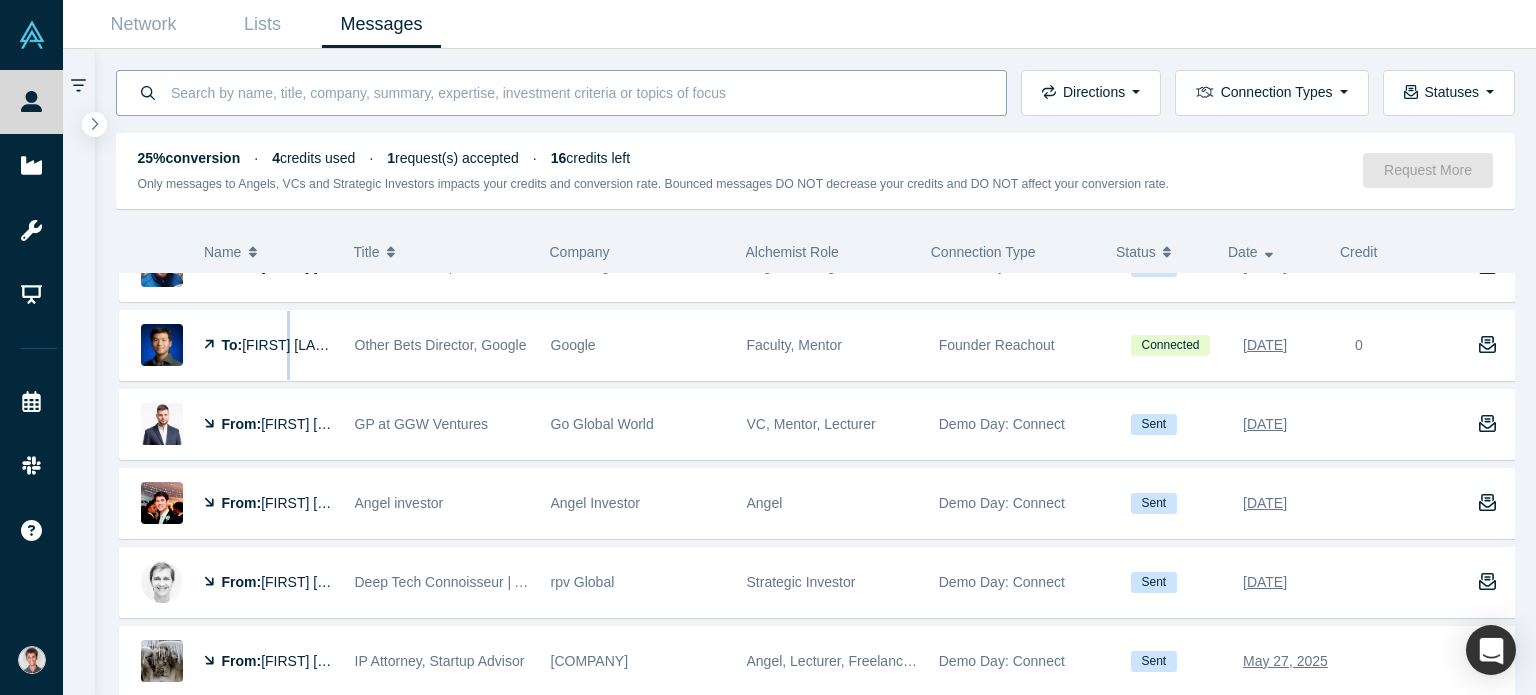 click at bounding box center [577, 92] 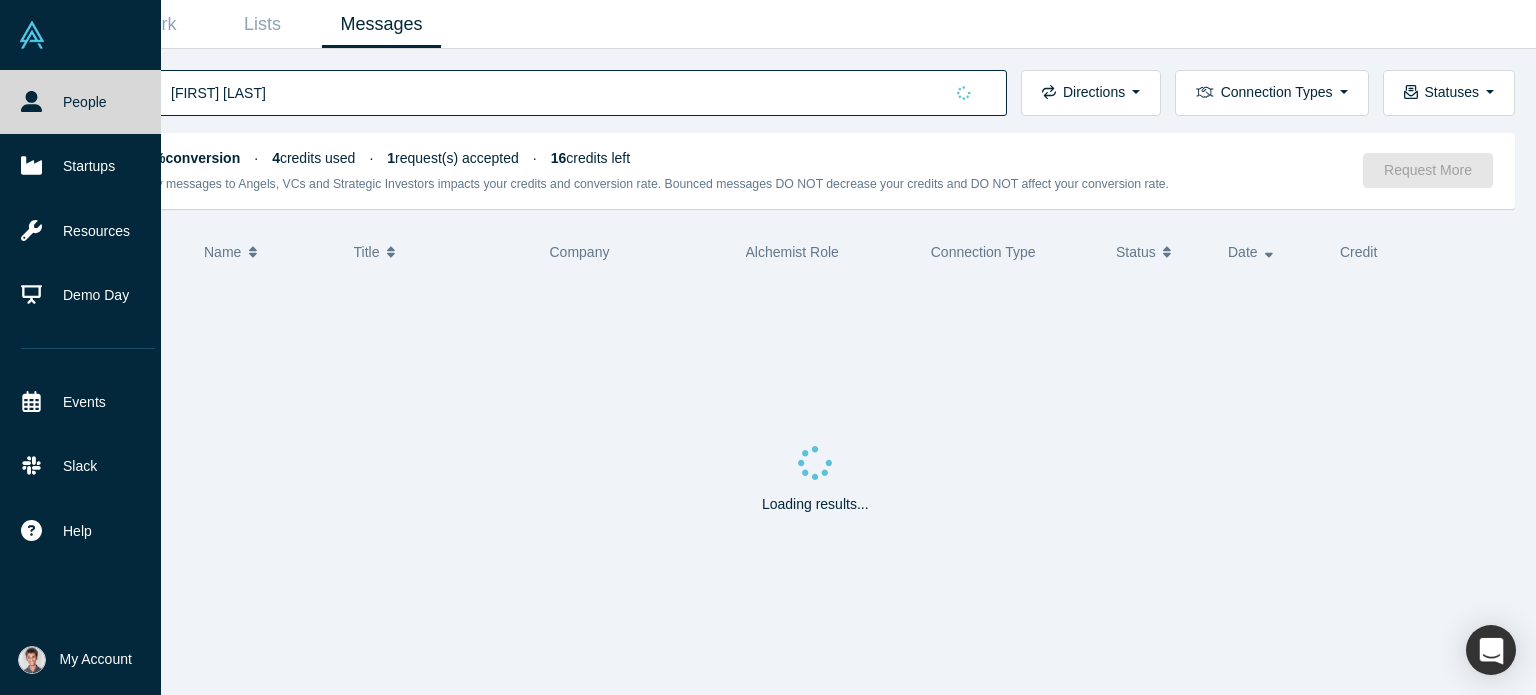 type on "[FIRST] [LAST]" 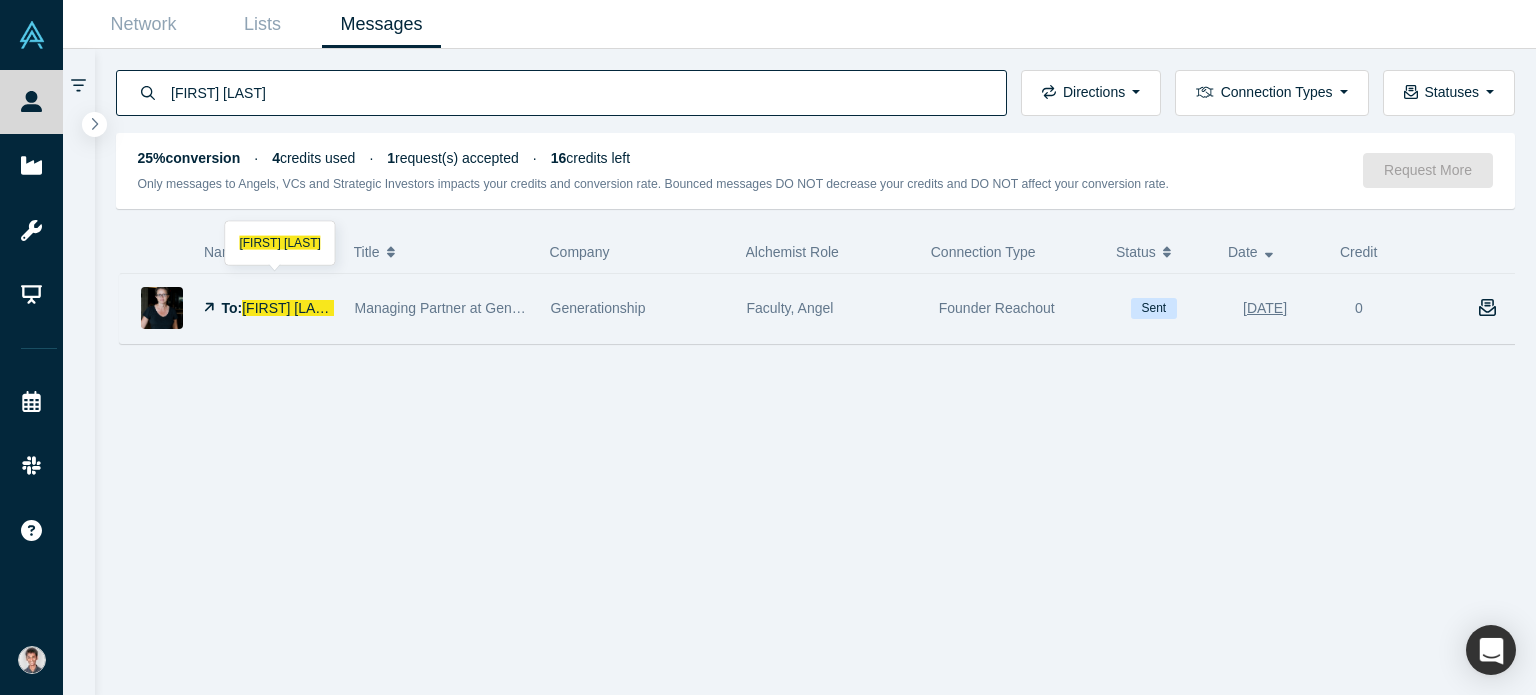 click on "To:  [FIRST] [LAST]" at bounding box center (269, 308) 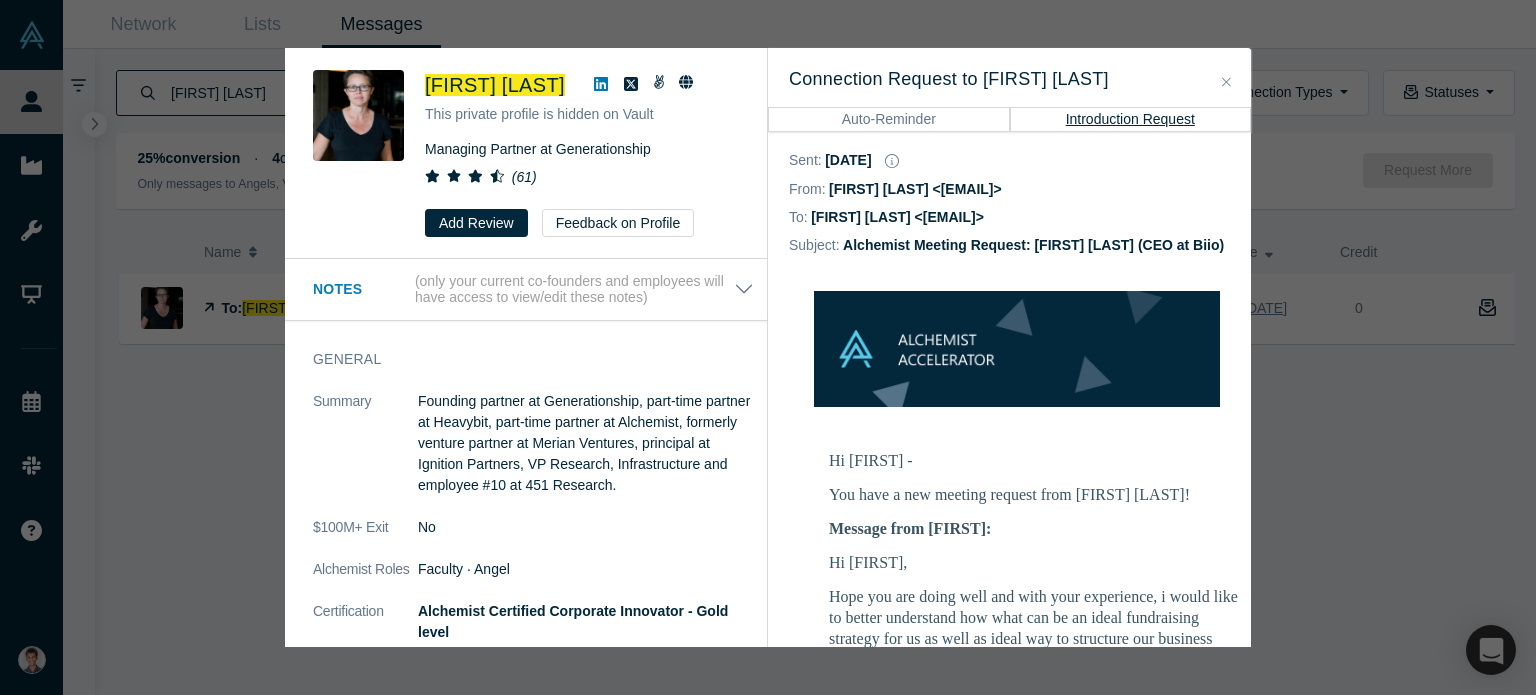 drag, startPoint x: 1128, startPoint y: 213, endPoint x: 933, endPoint y: 214, distance: 195.00256 